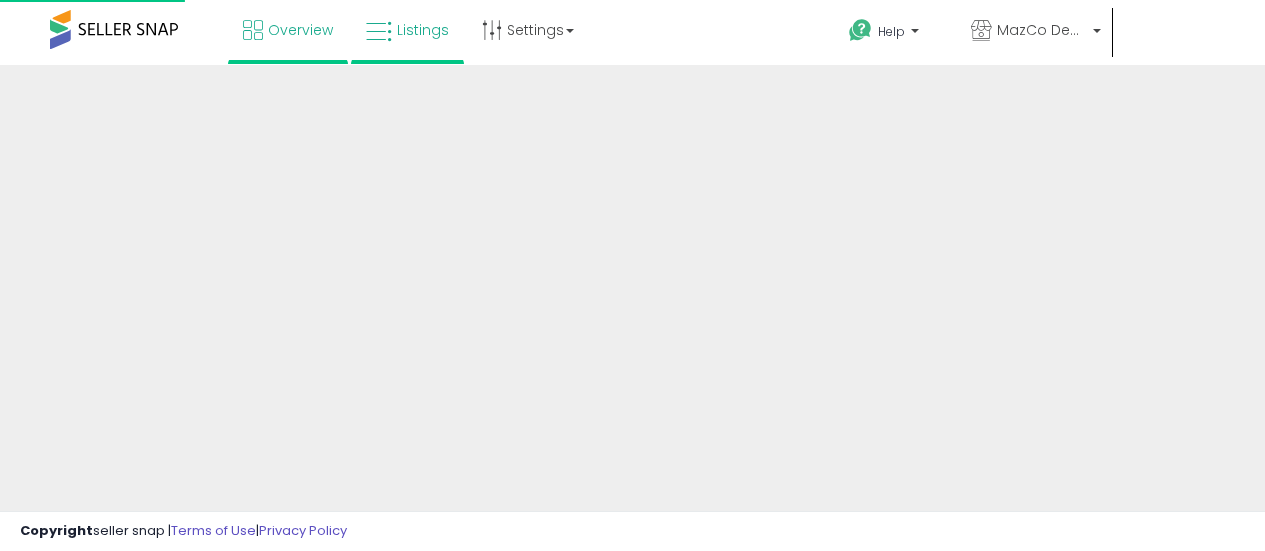 scroll, scrollTop: 0, scrollLeft: 0, axis: both 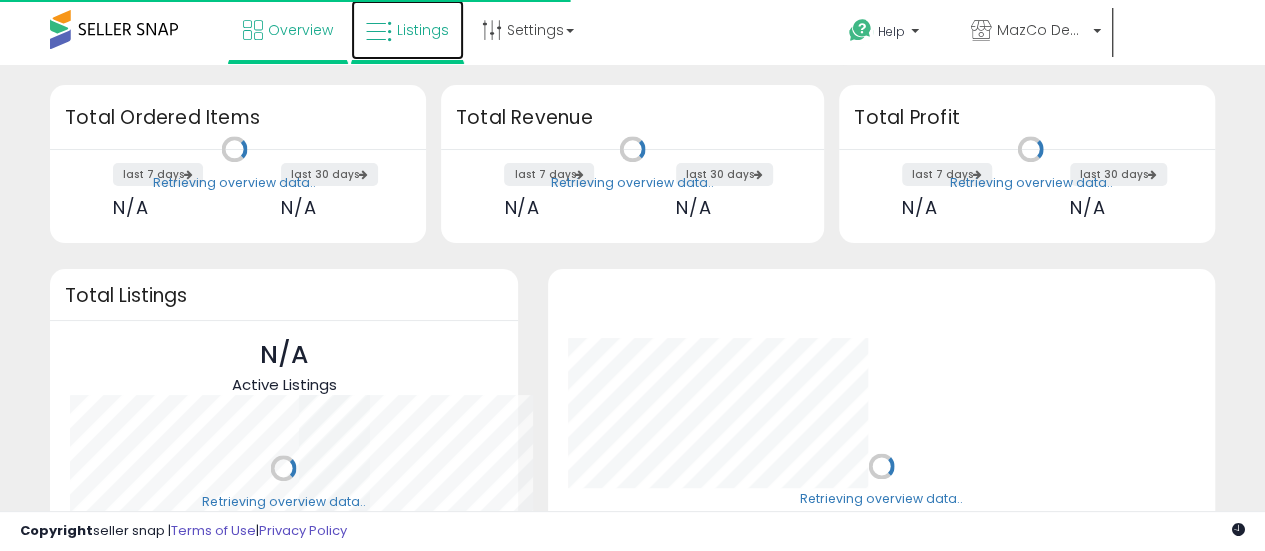 click on "Listings" at bounding box center [423, 30] 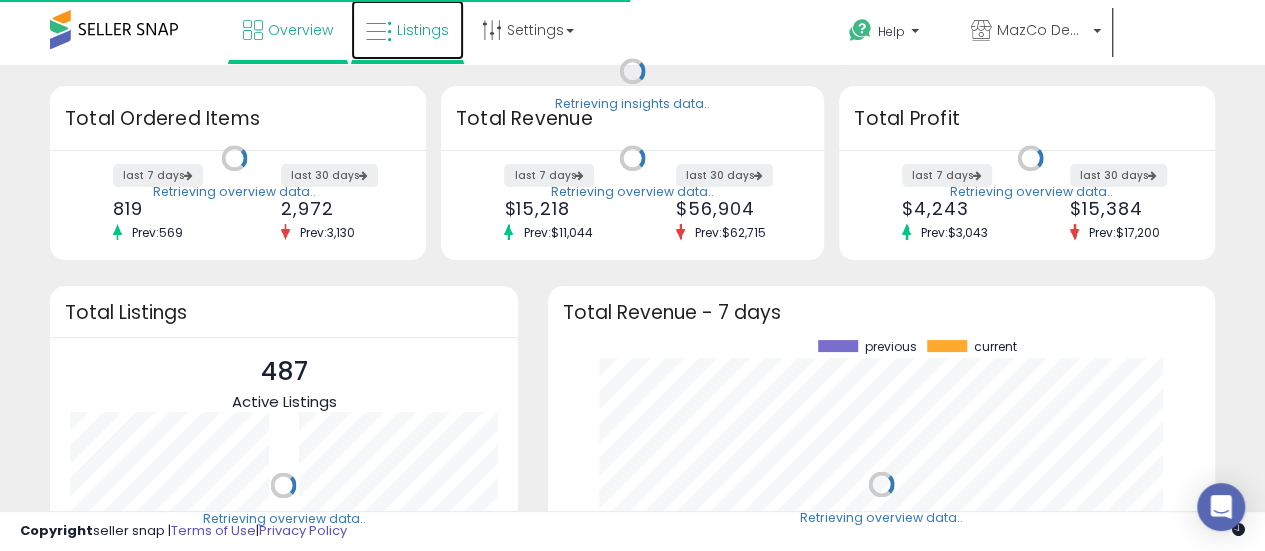 scroll, scrollTop: 999800, scrollLeft: 999771, axis: both 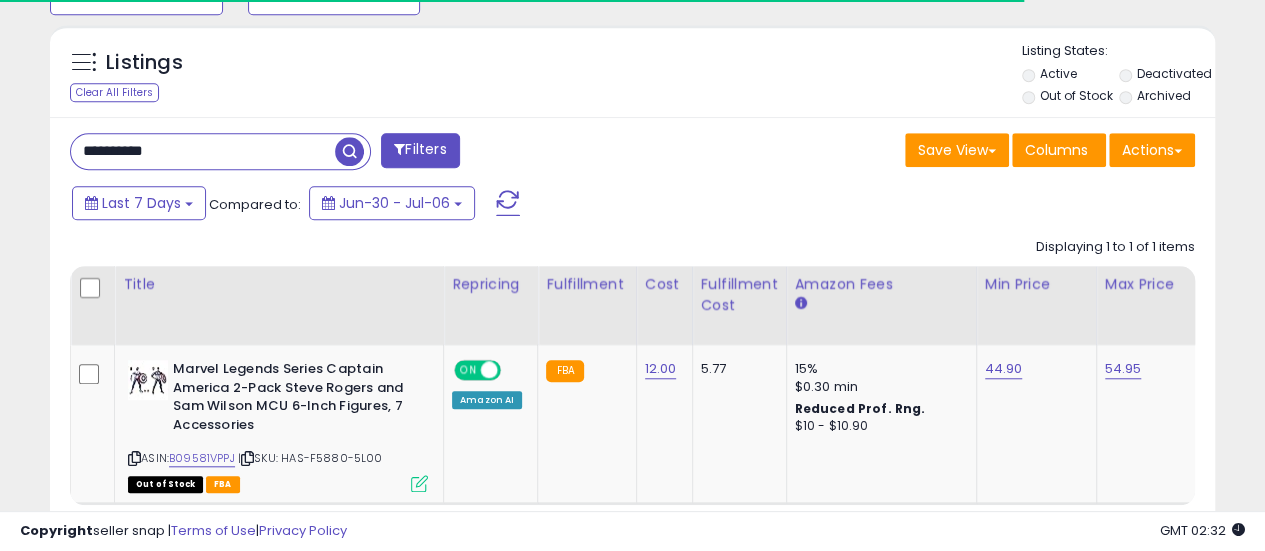 click on "**********" at bounding box center (203, 151) 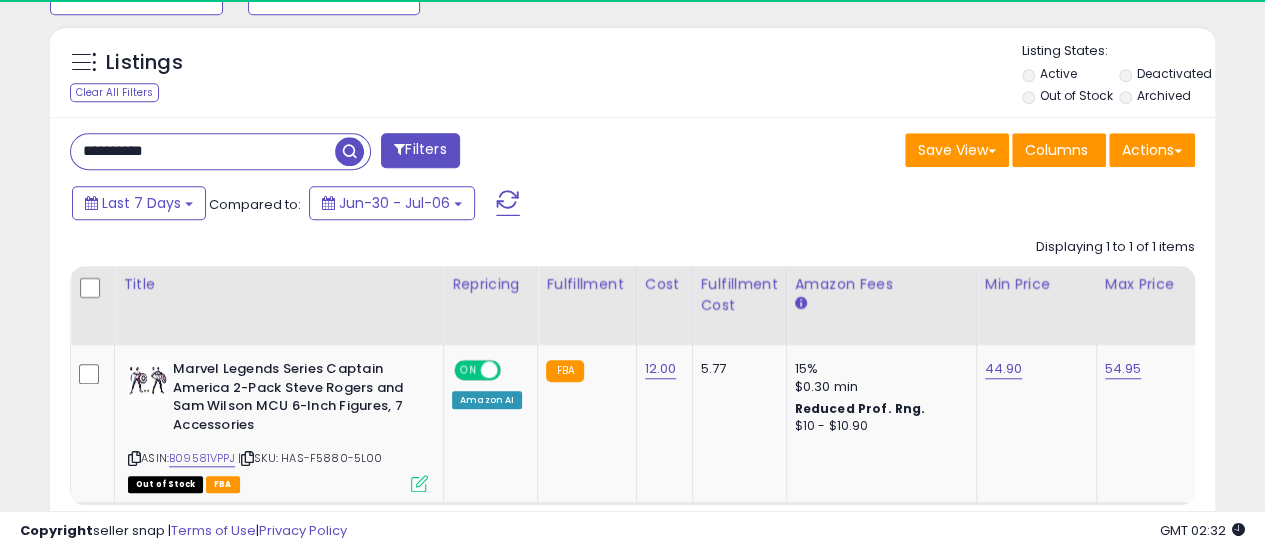 scroll, scrollTop: 999590, scrollLeft: 999326, axis: both 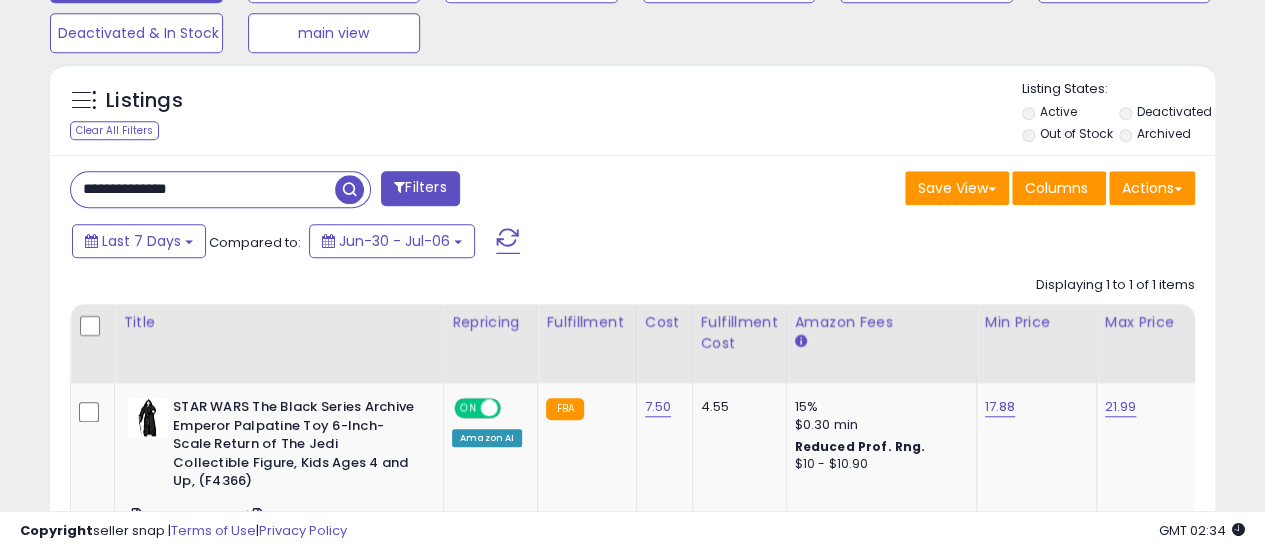 paste 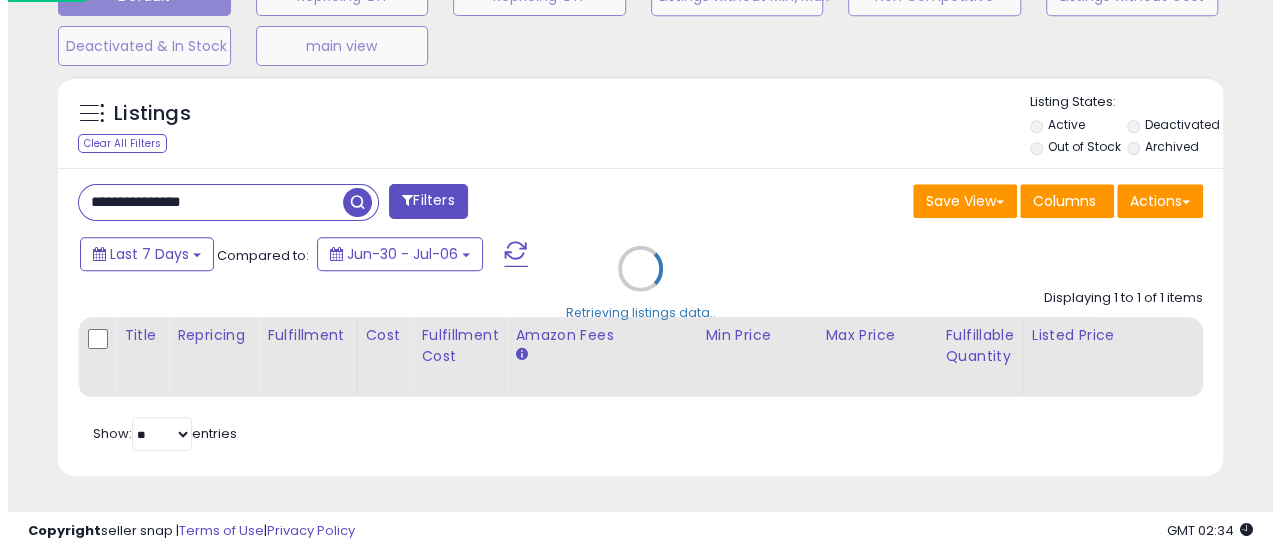 scroll, scrollTop: 999590, scrollLeft: 999317, axis: both 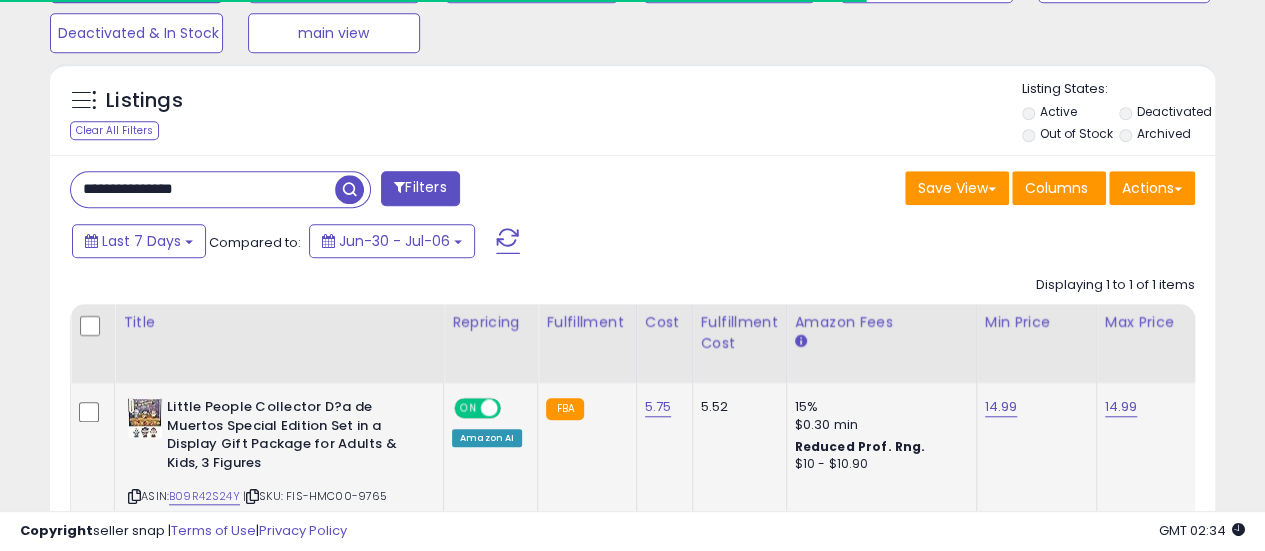 type on "**********" 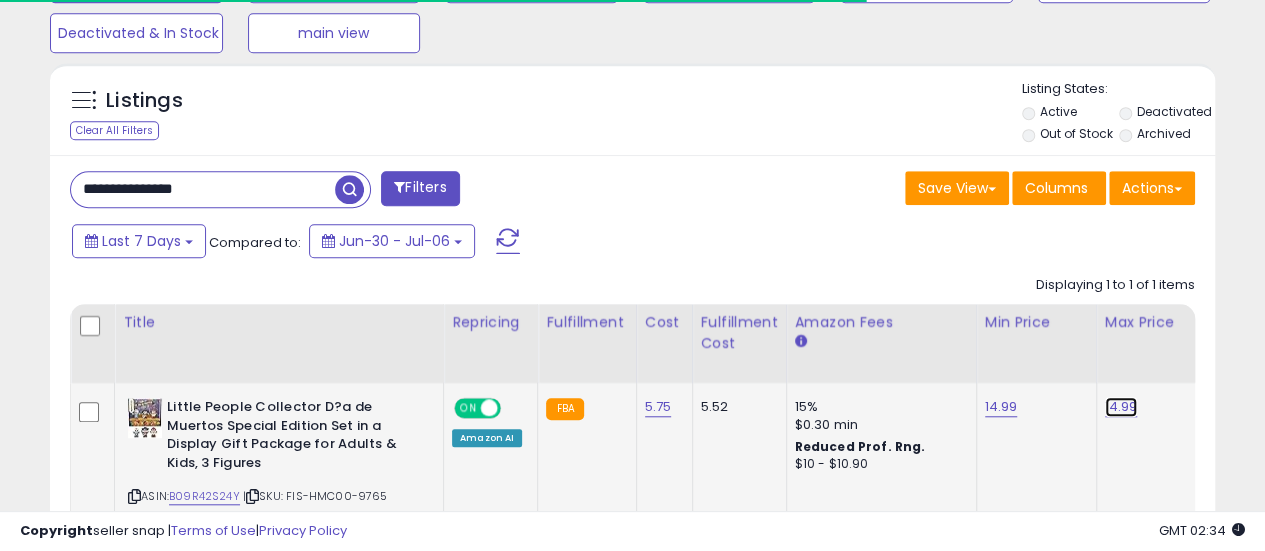 click on "14.99" at bounding box center (1121, 407) 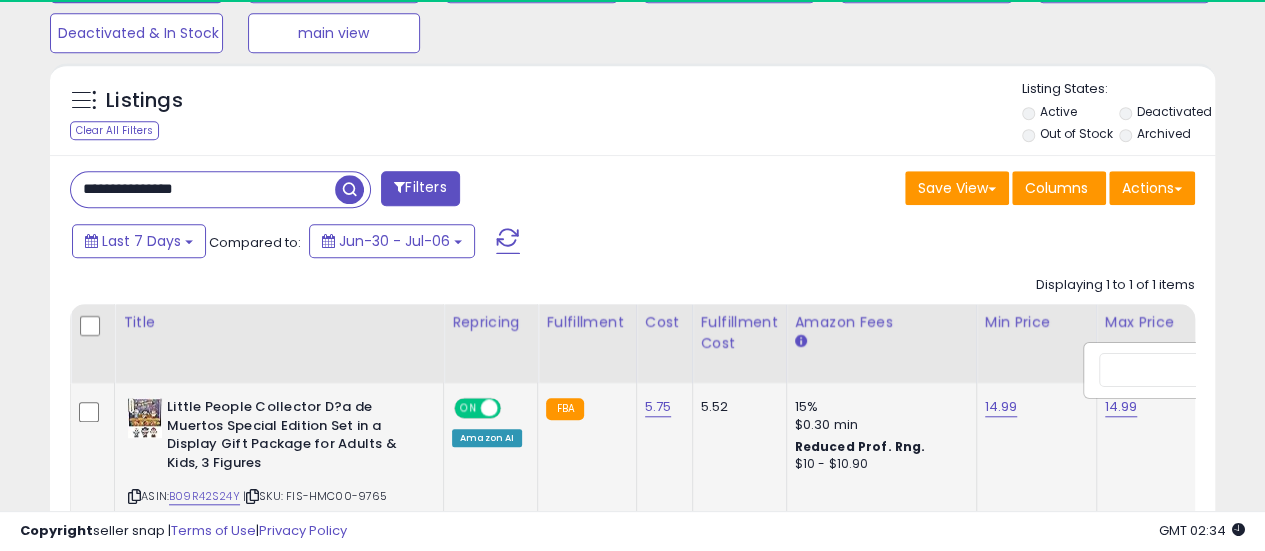 scroll, scrollTop: 0, scrollLeft: 117, axis: horizontal 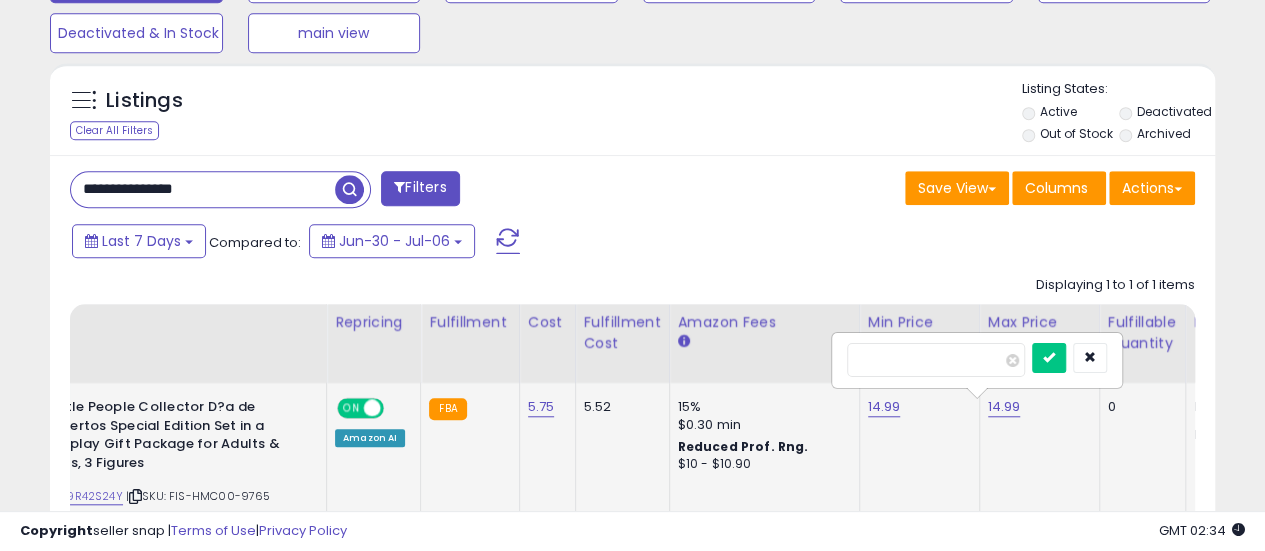 type on "*****" 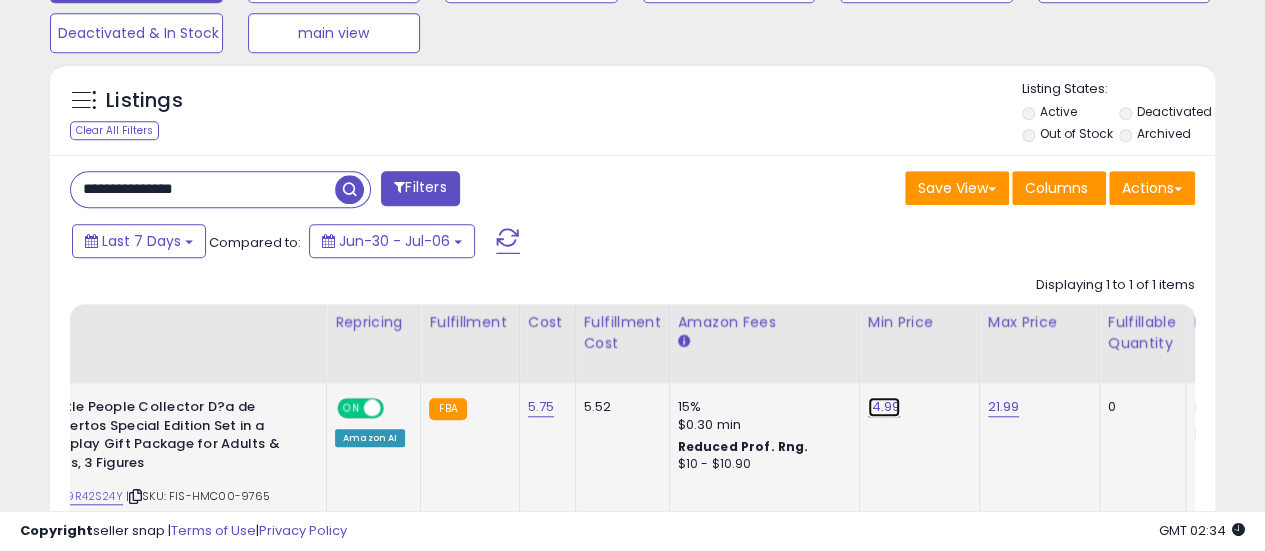 click on "14.99" at bounding box center [884, 407] 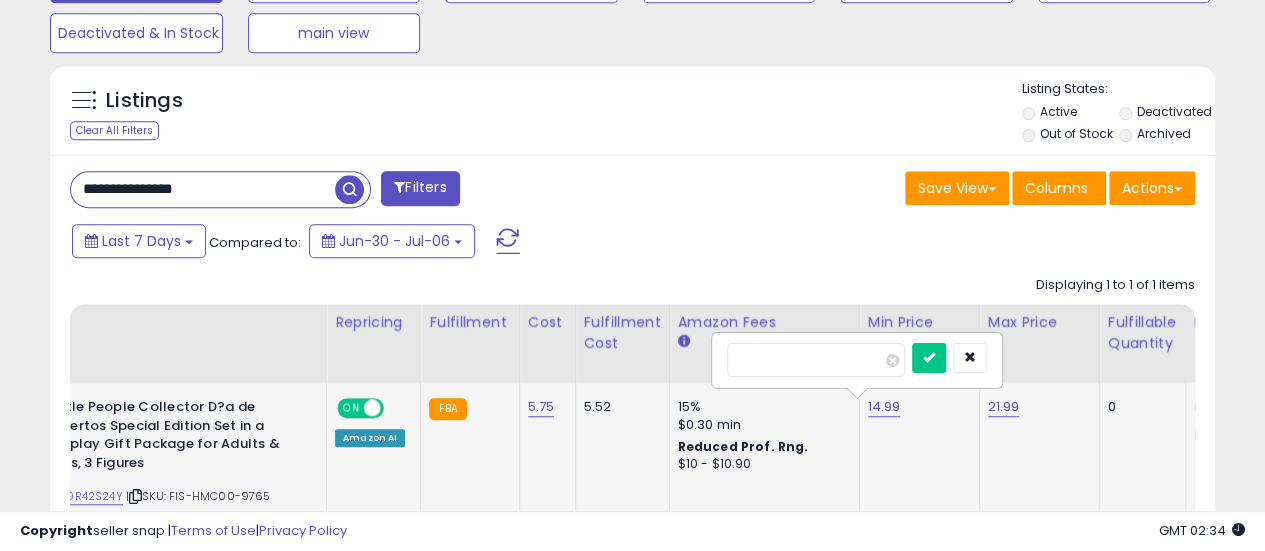 type on "*****" 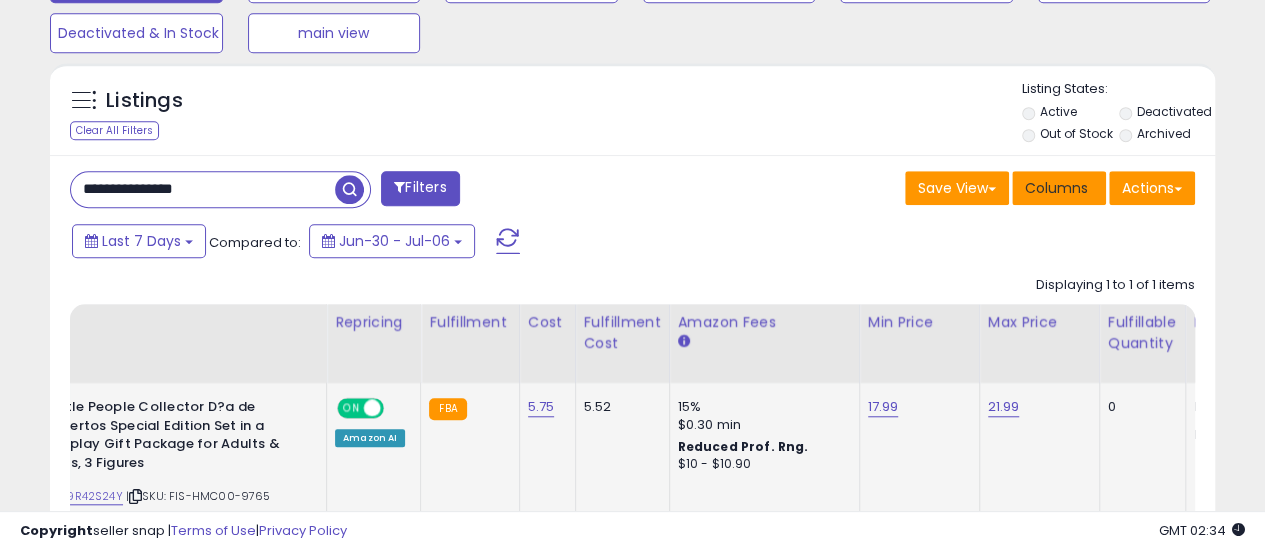 click on "Columns" at bounding box center [1056, 188] 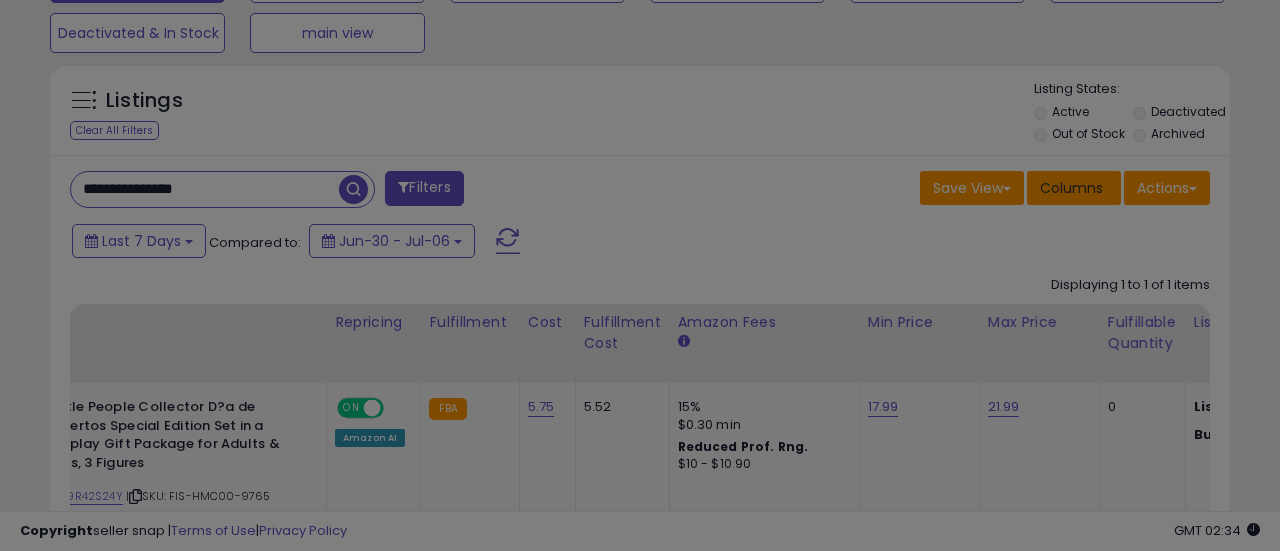 scroll, scrollTop: 999590, scrollLeft: 999317, axis: both 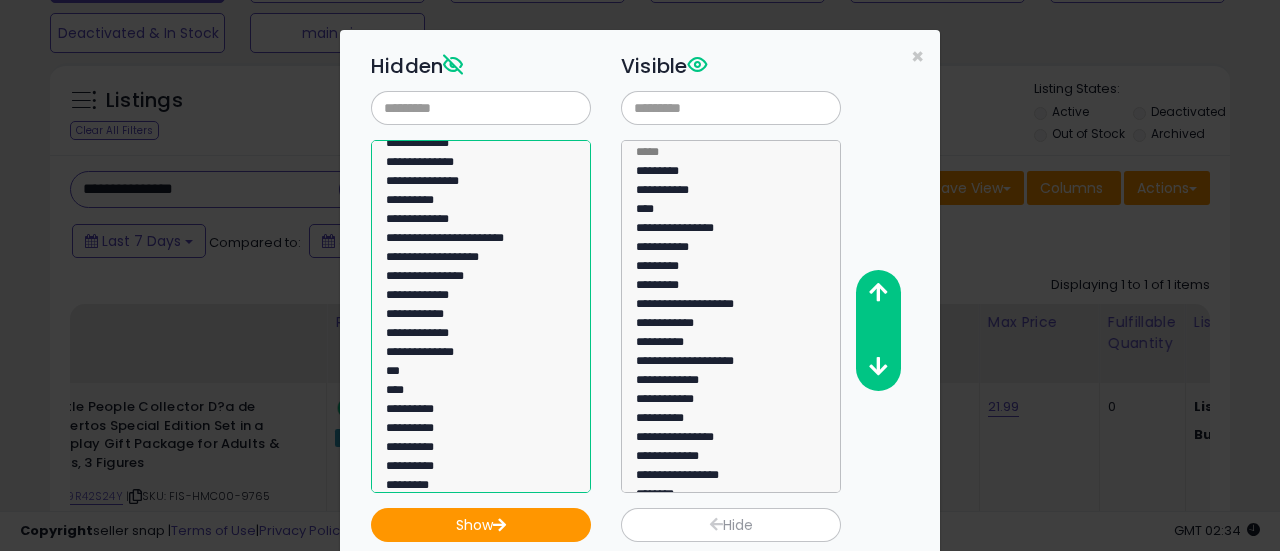 select on "**********" 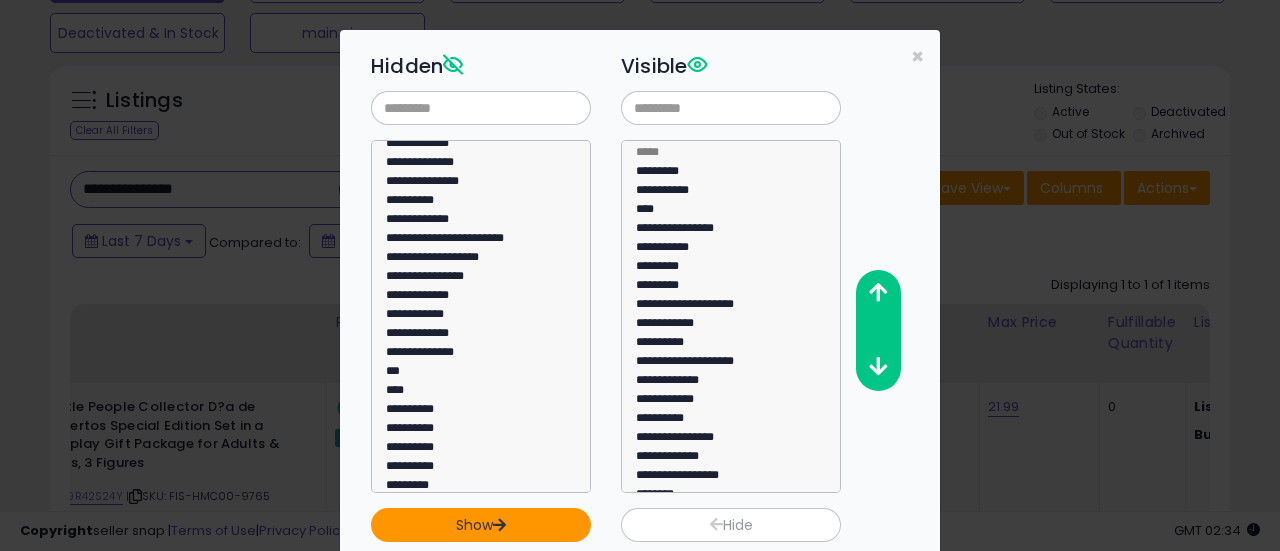 click on "Show" at bounding box center [481, 525] 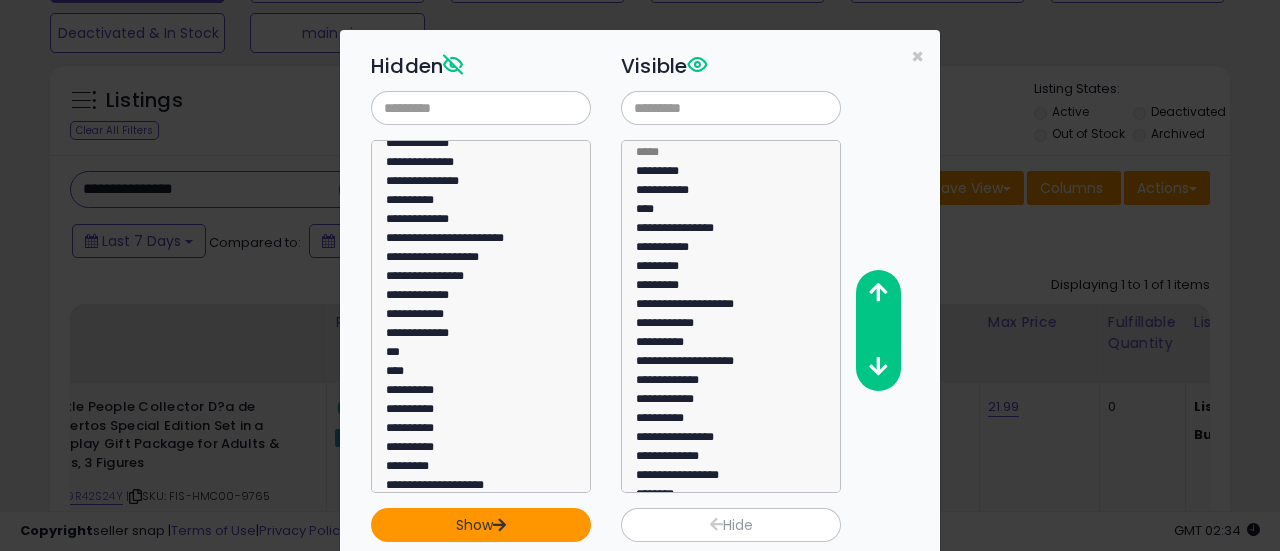 scroll, scrollTop: 166, scrollLeft: 0, axis: vertical 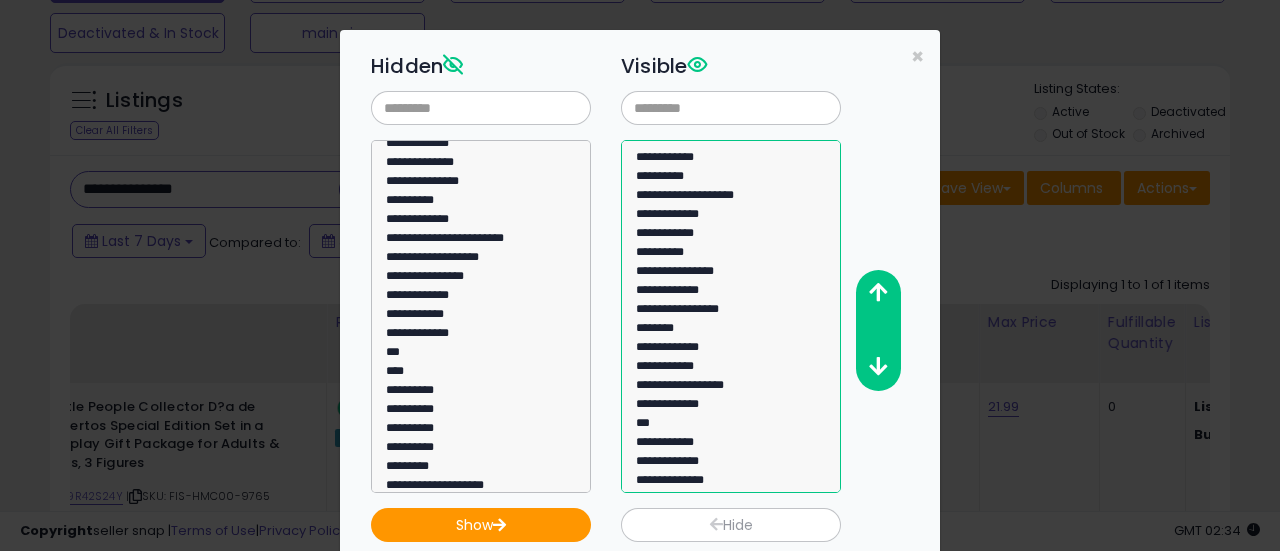 select on "**********" 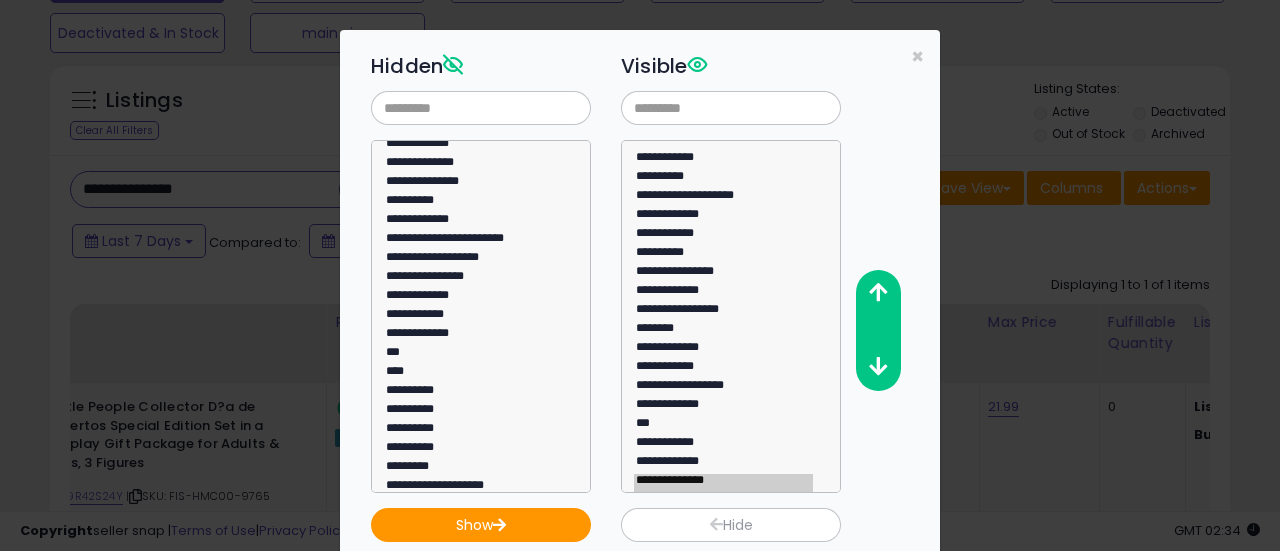 click on "**********" at bounding box center [656, 269] 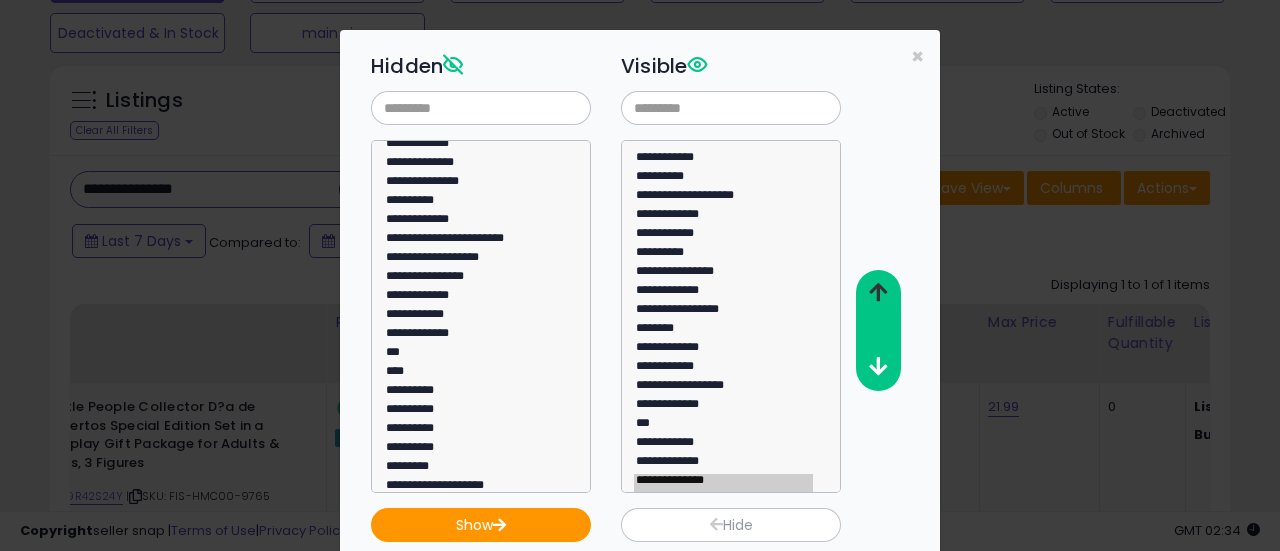 click at bounding box center (877, 293) 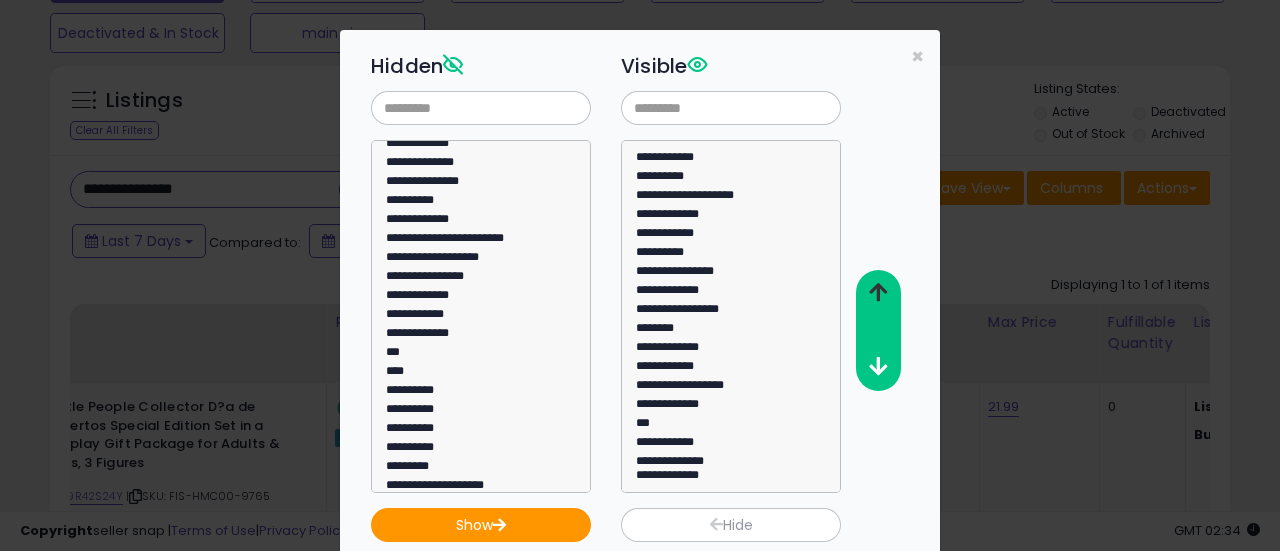 click at bounding box center [877, 293] 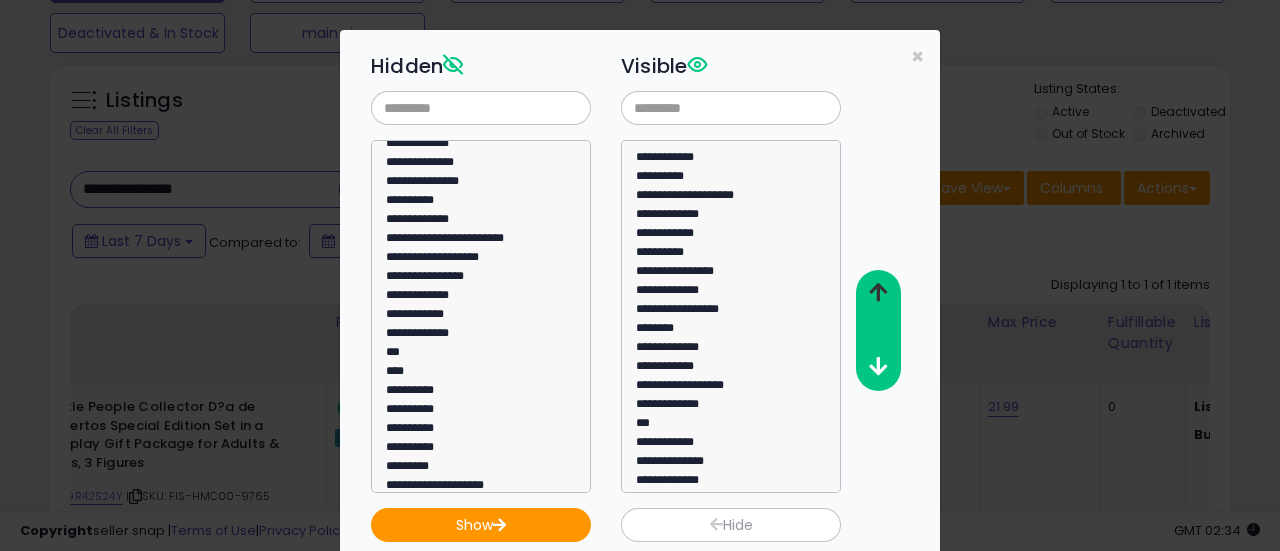click at bounding box center (877, 293) 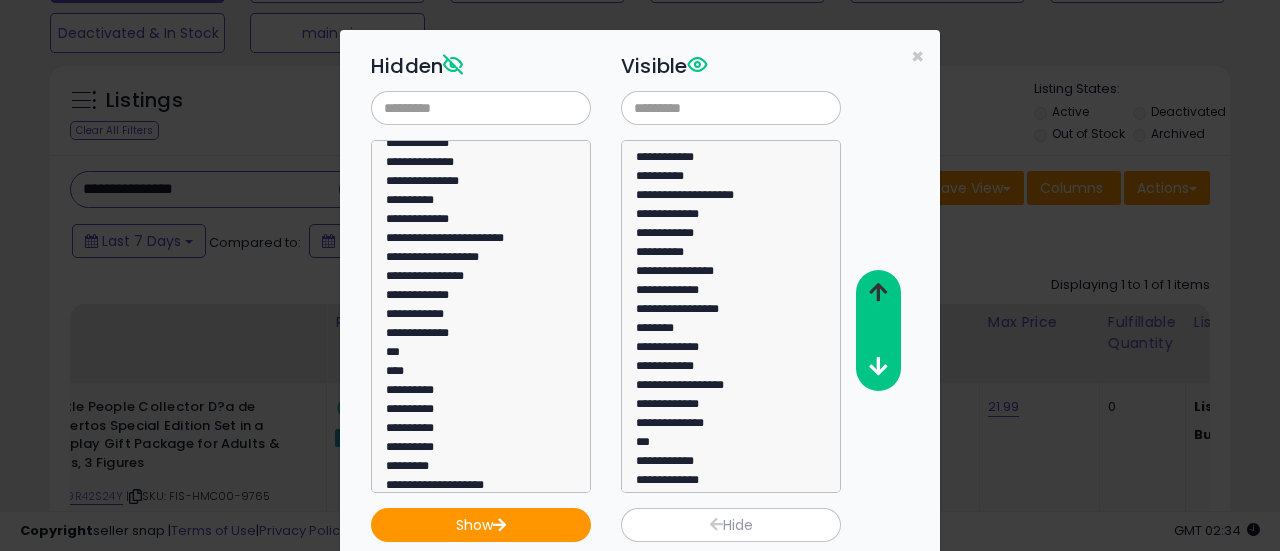 click at bounding box center [877, 293] 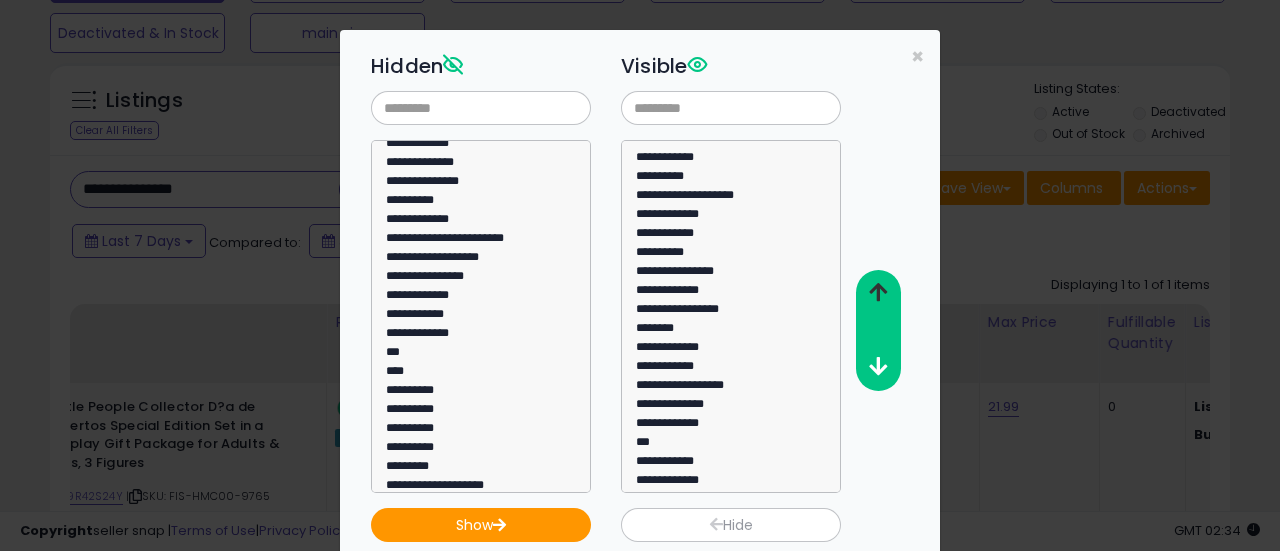 click at bounding box center (877, 293) 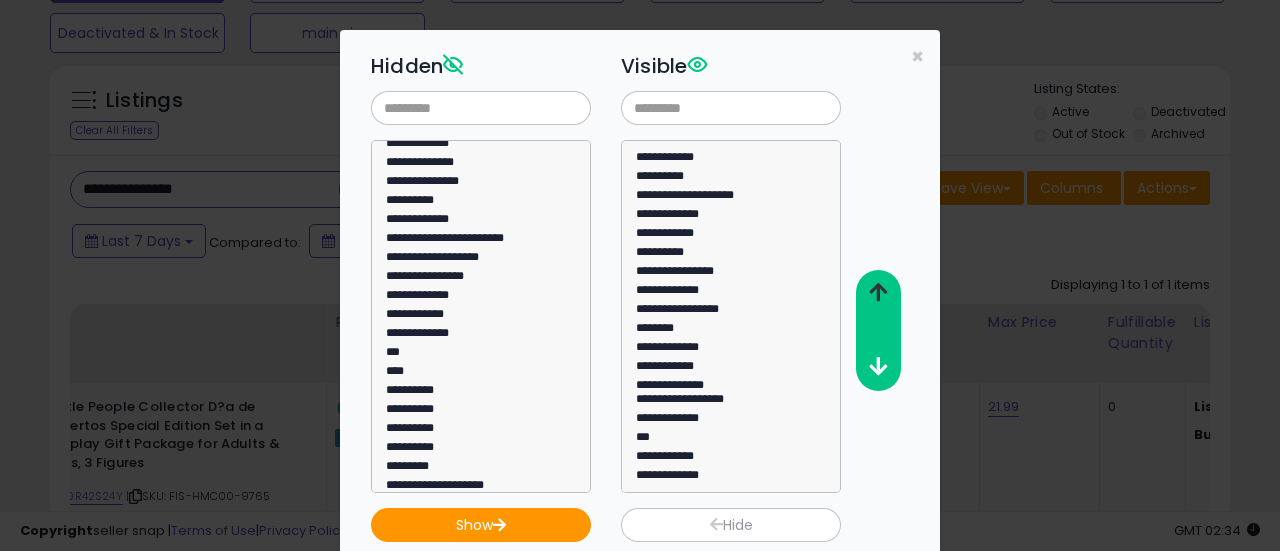 click at bounding box center (877, 293) 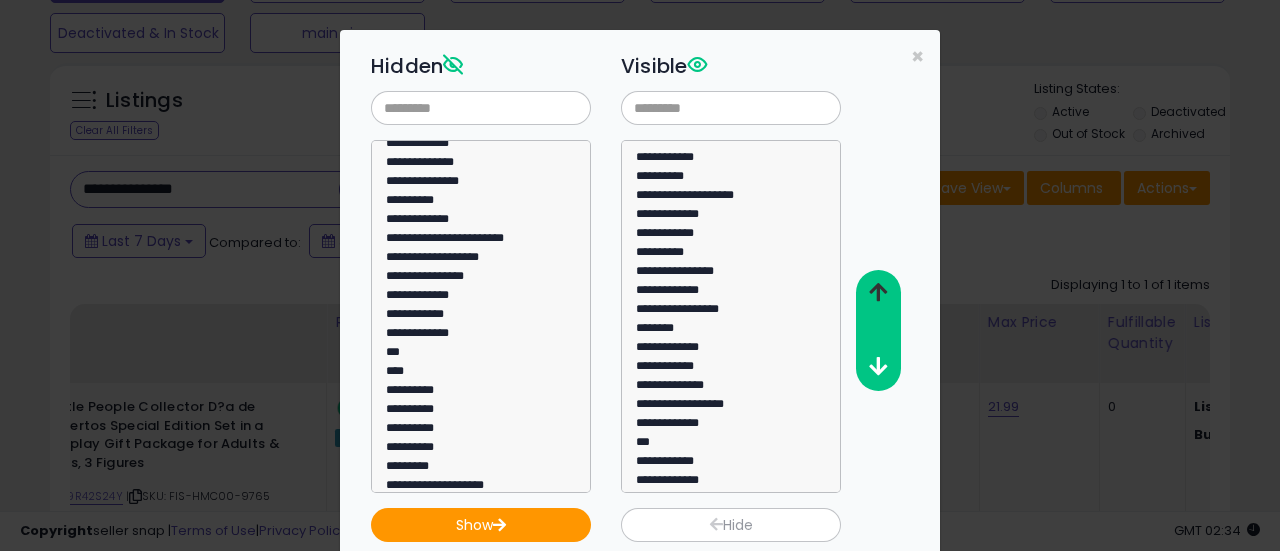 click at bounding box center (877, 293) 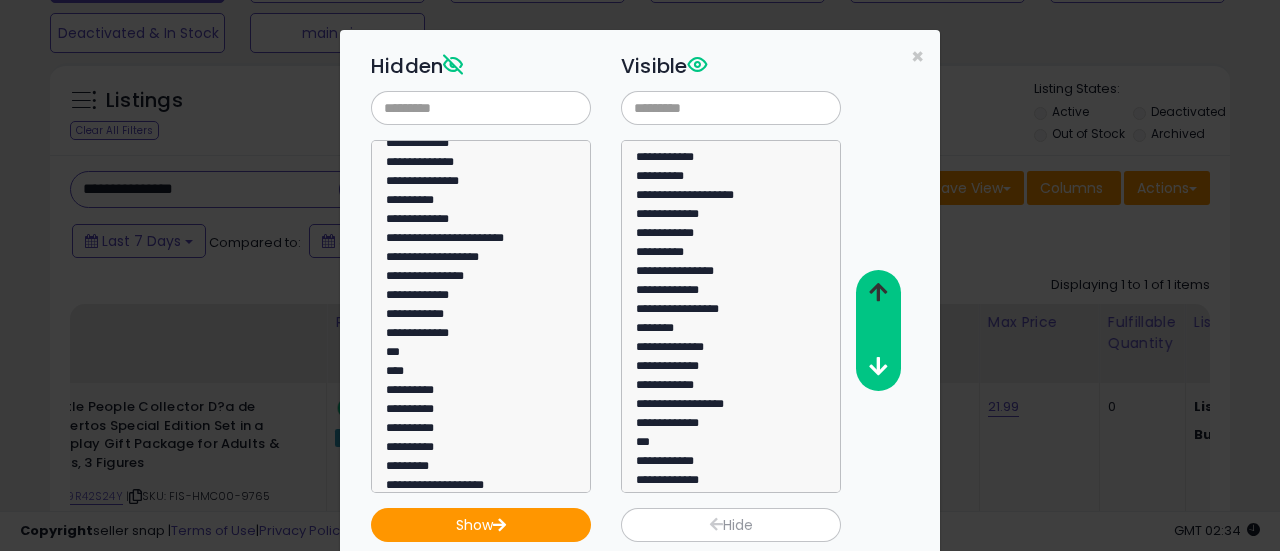 click at bounding box center [877, 293] 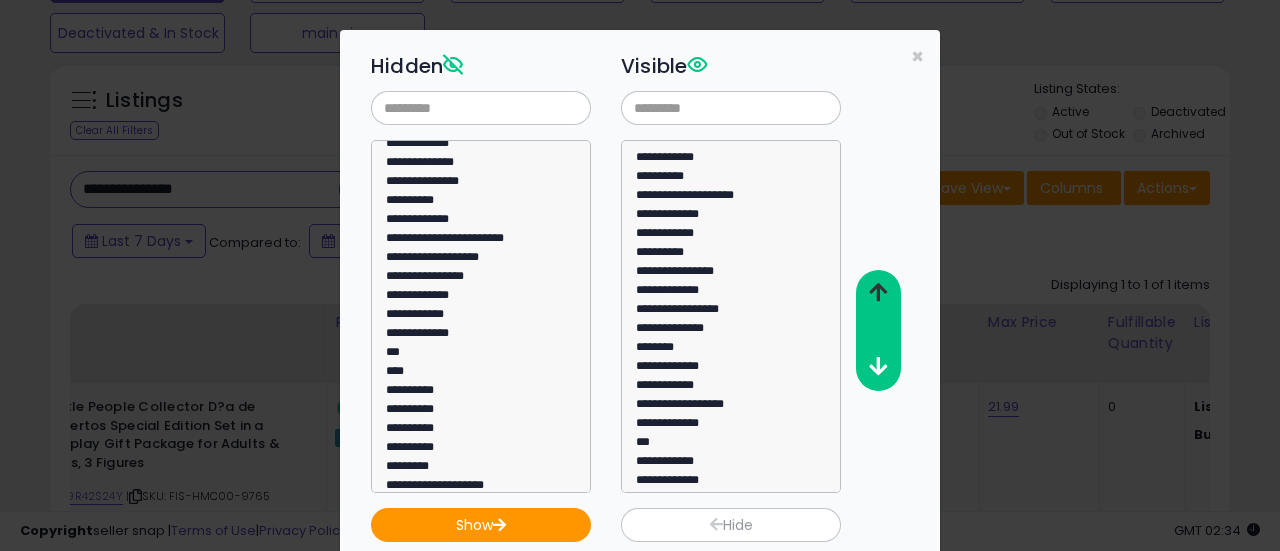 click at bounding box center (877, 293) 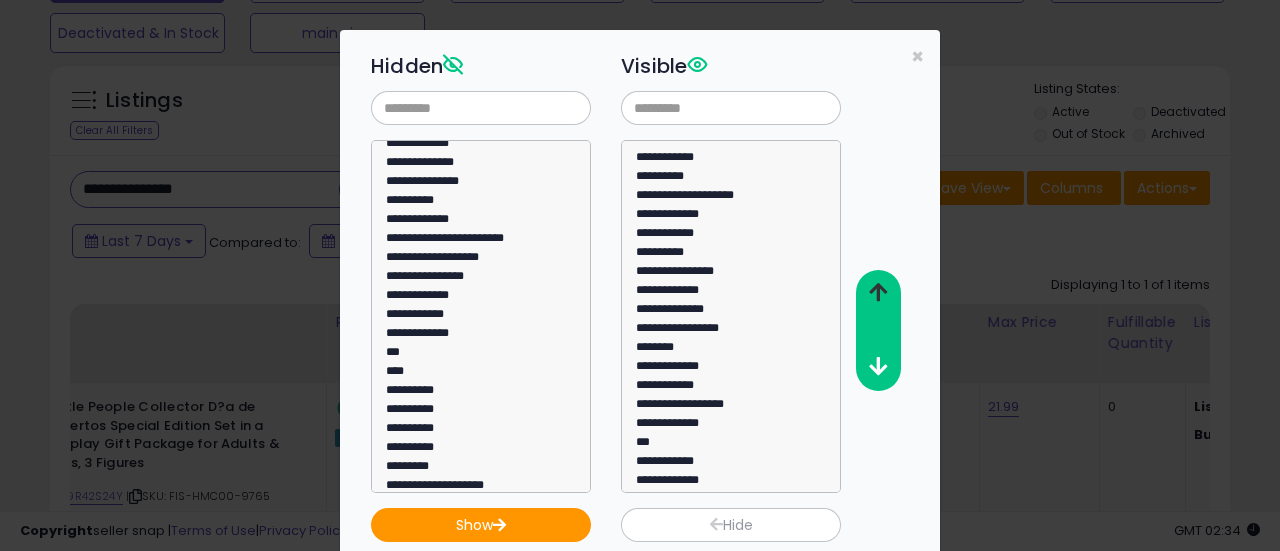 click at bounding box center (877, 293) 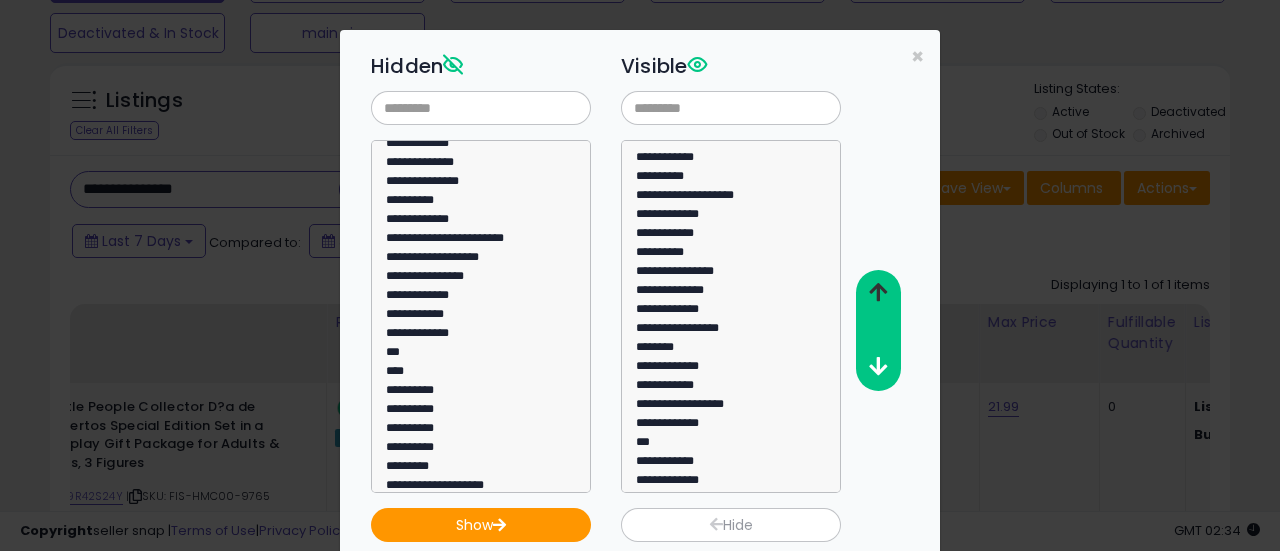 click at bounding box center [877, 293] 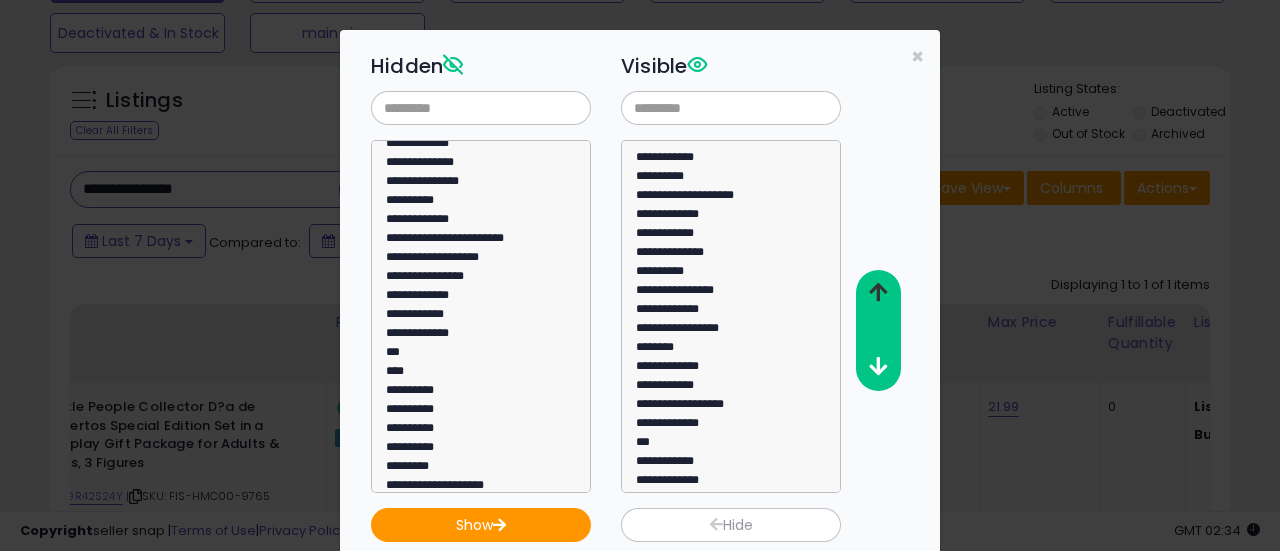click at bounding box center [877, 293] 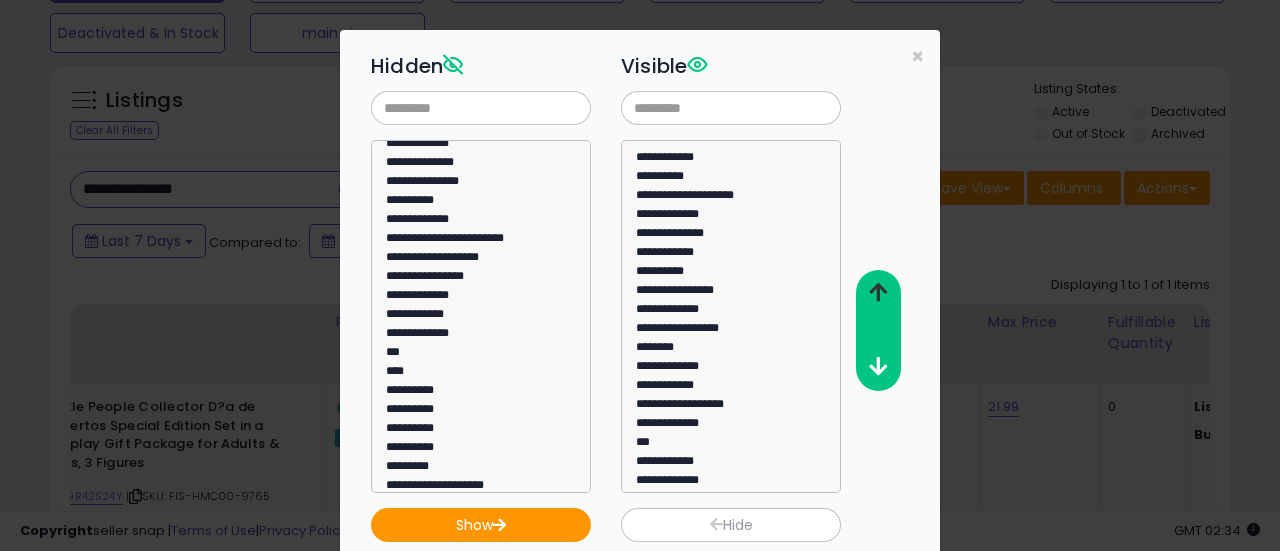 click at bounding box center [877, 293] 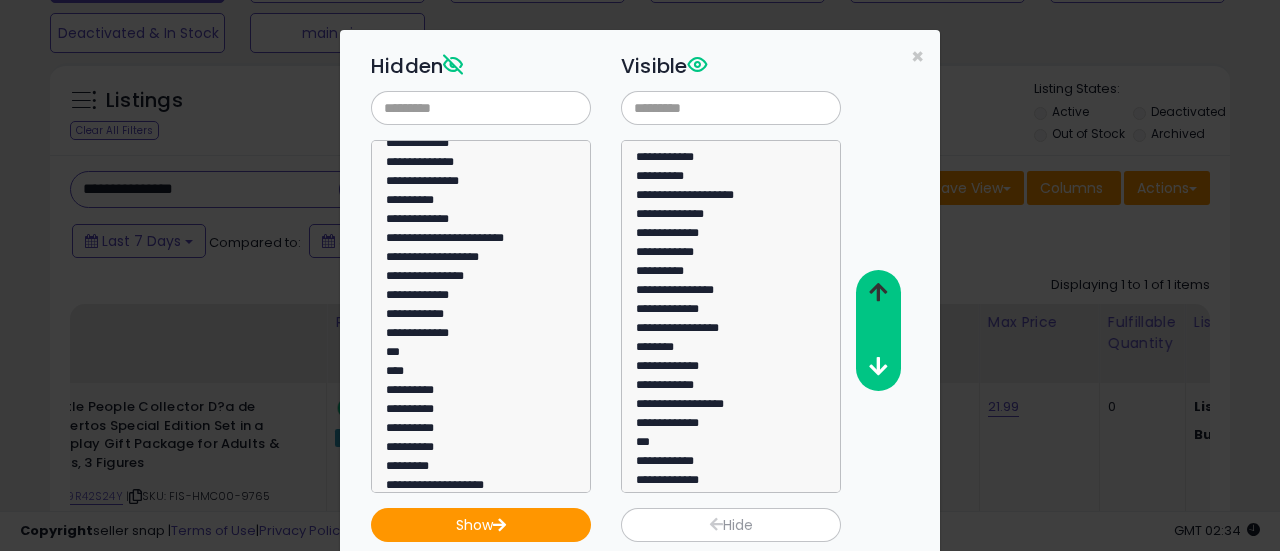 click at bounding box center [877, 293] 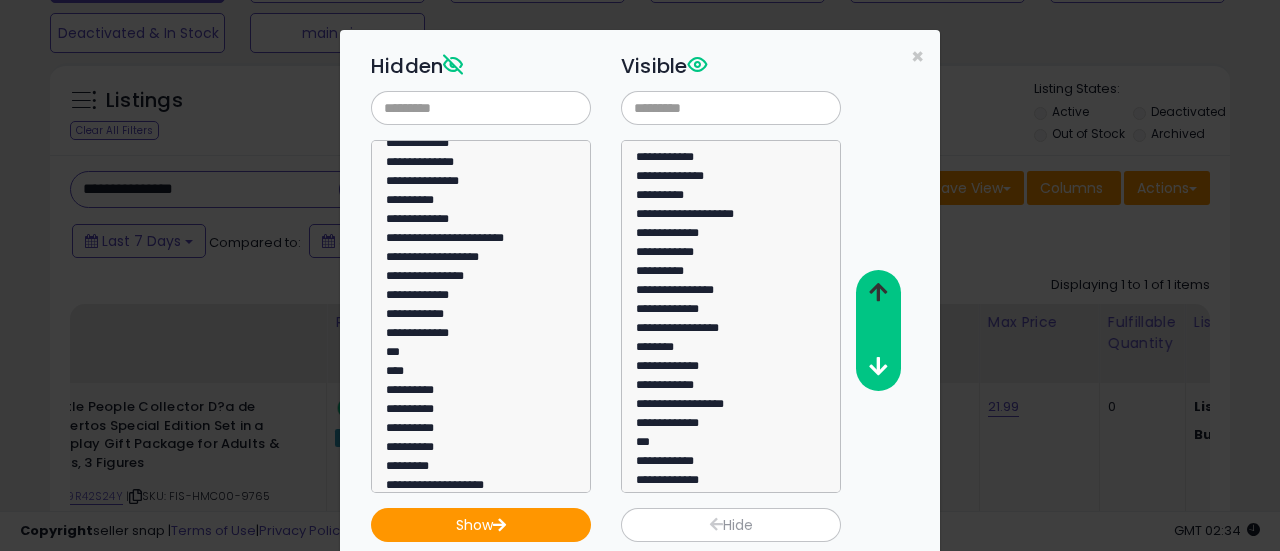 click at bounding box center [877, 293] 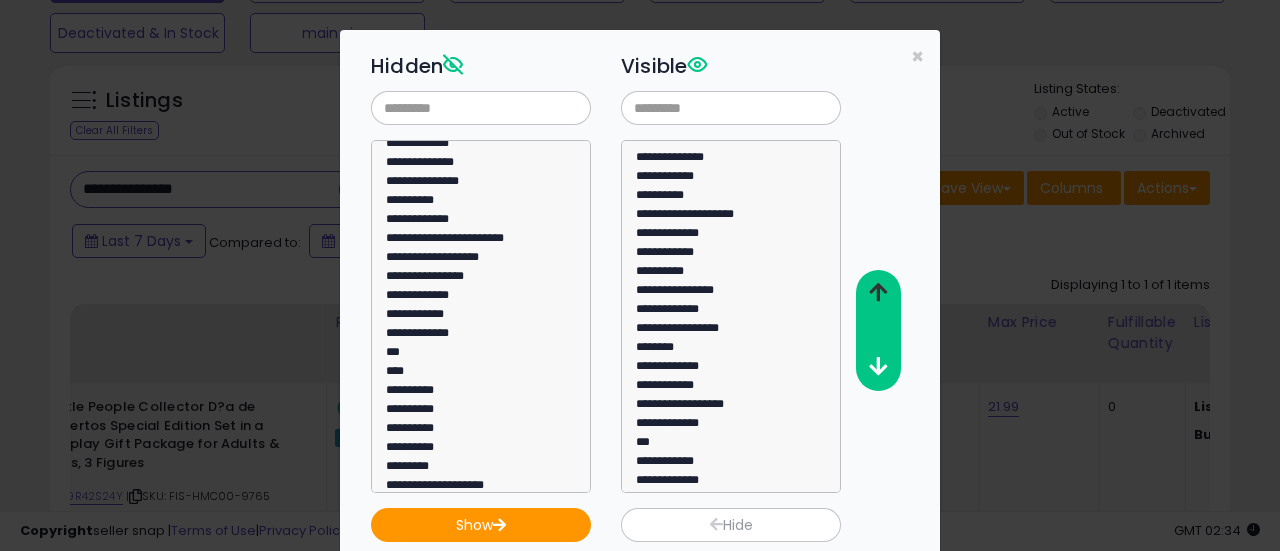 click at bounding box center (877, 293) 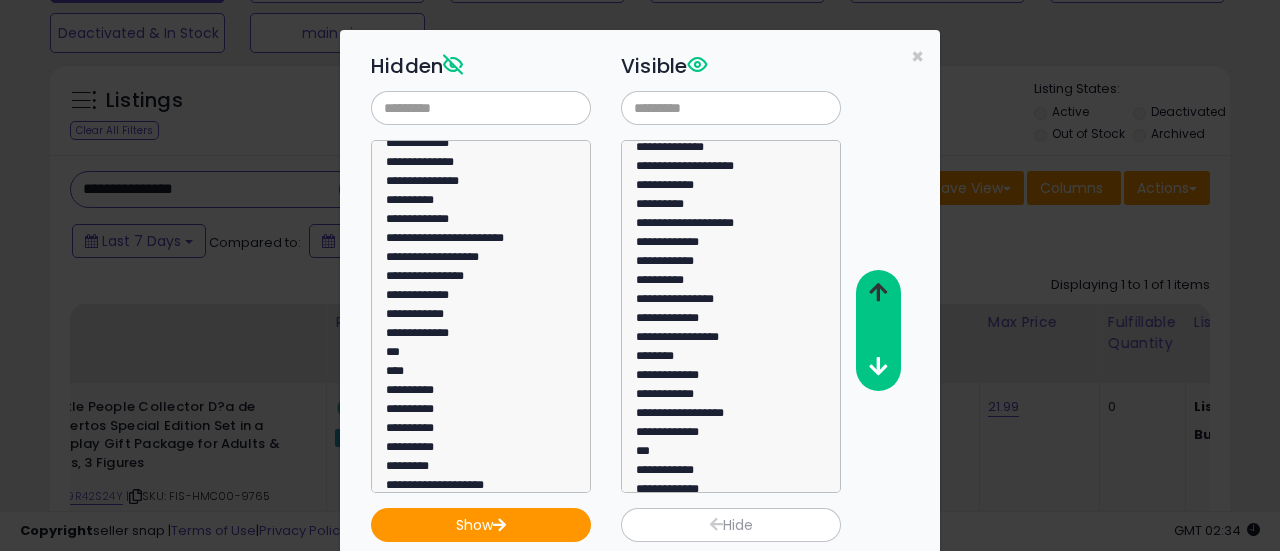 click at bounding box center [877, 293] 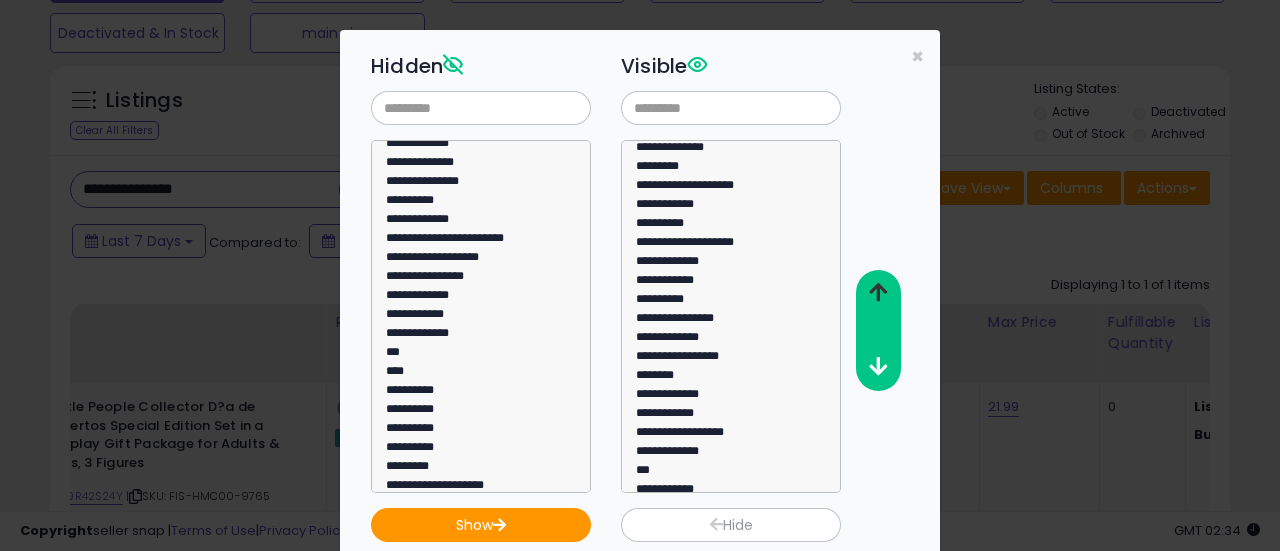 click at bounding box center [878, 292] 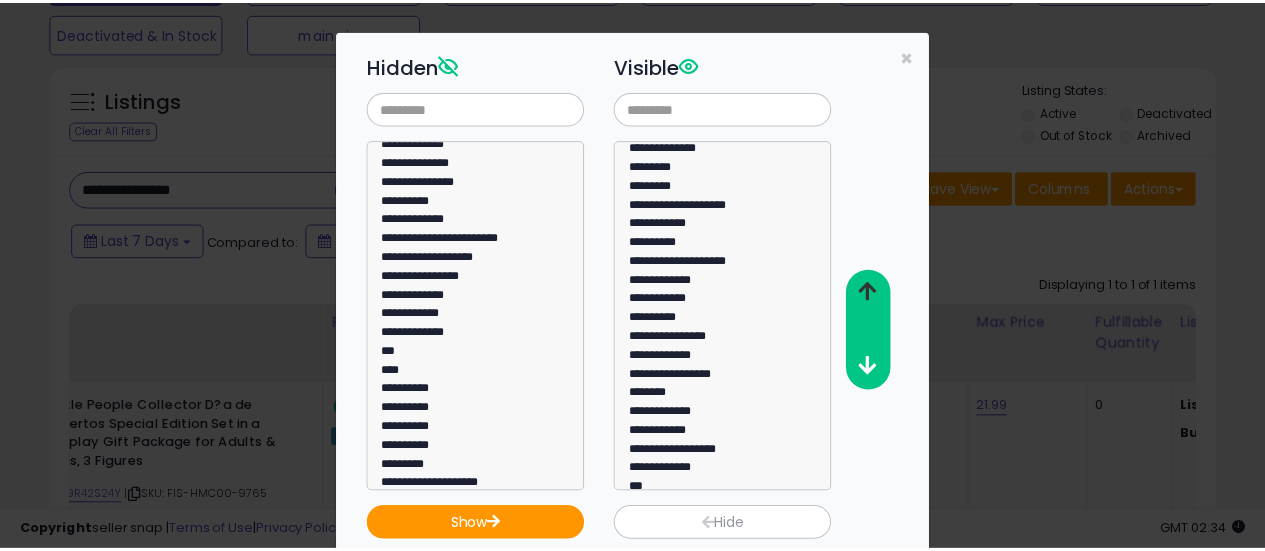 scroll, scrollTop: 52, scrollLeft: 0, axis: vertical 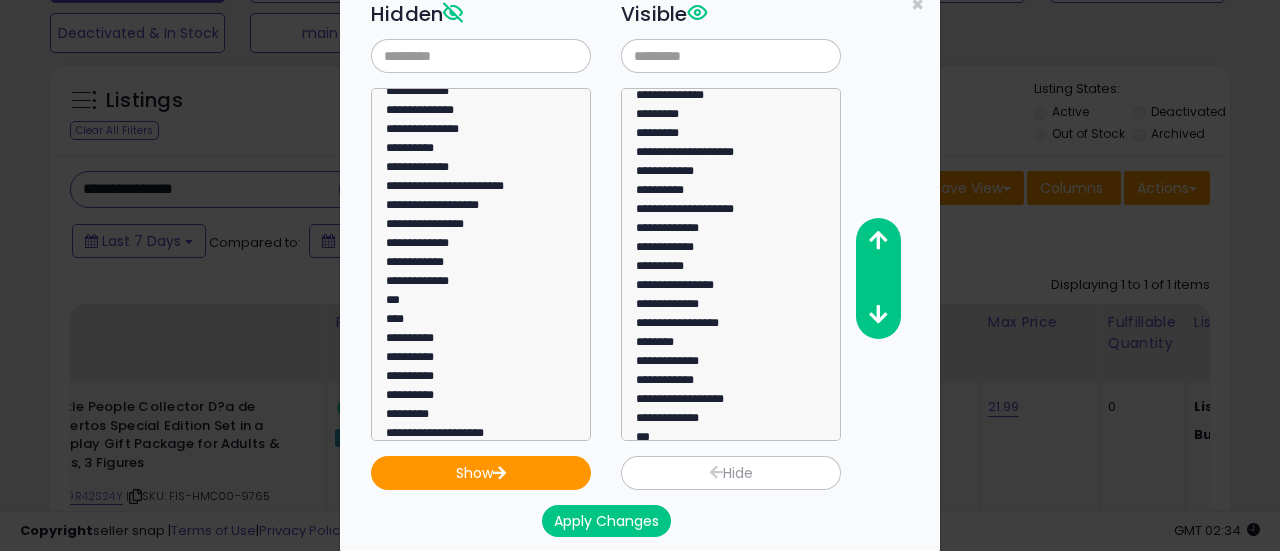 click on "Apply Changes" at bounding box center (606, 521) 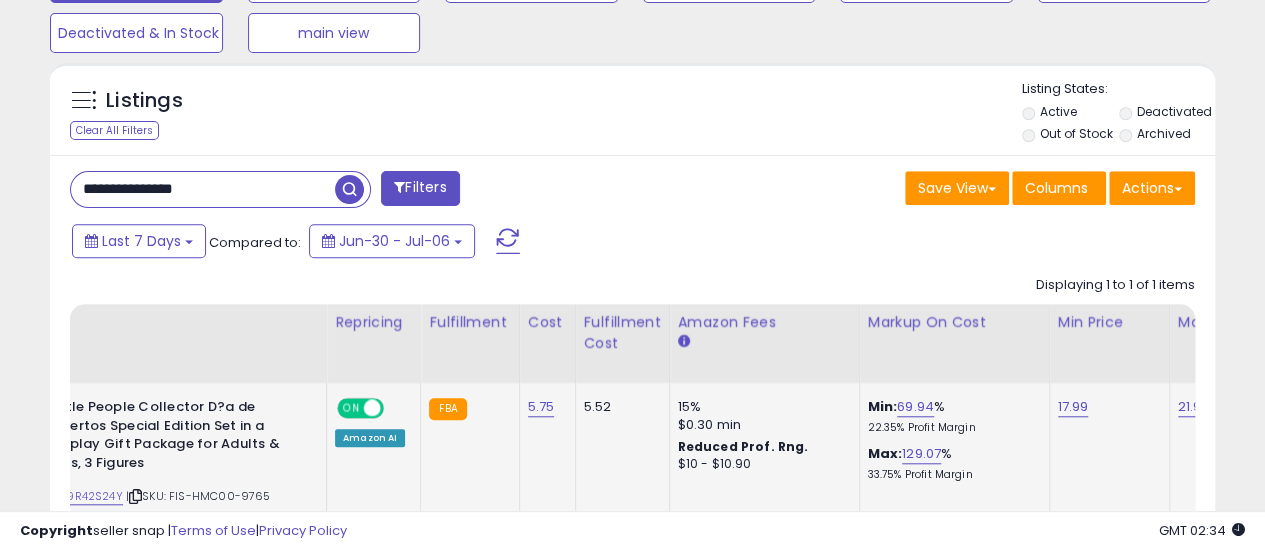 scroll, scrollTop: 410, scrollLeft: 674, axis: both 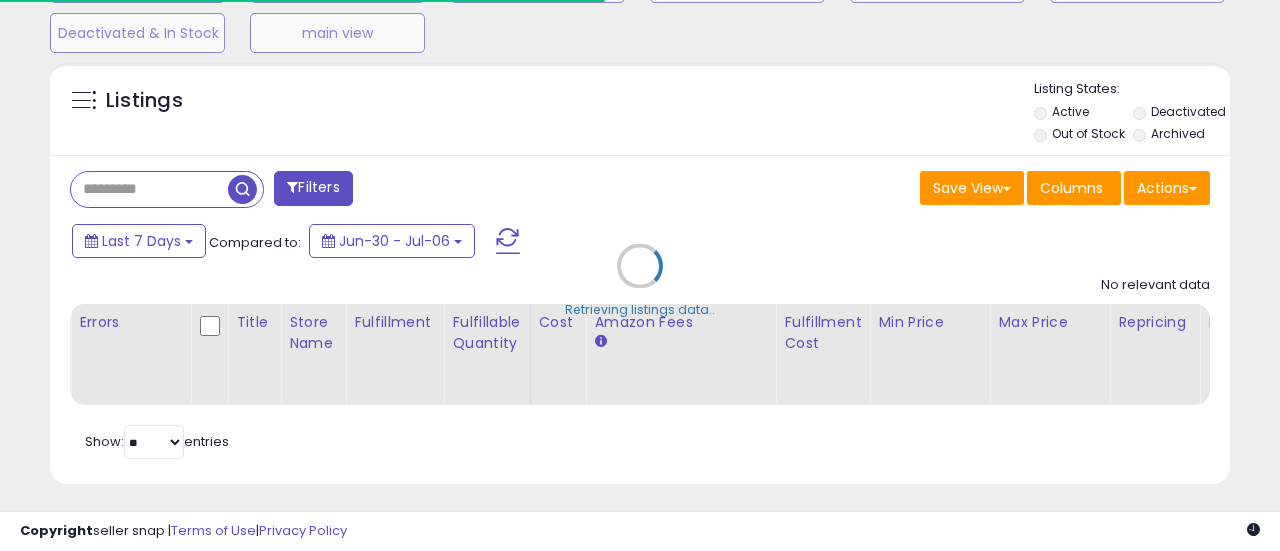 type on "**********" 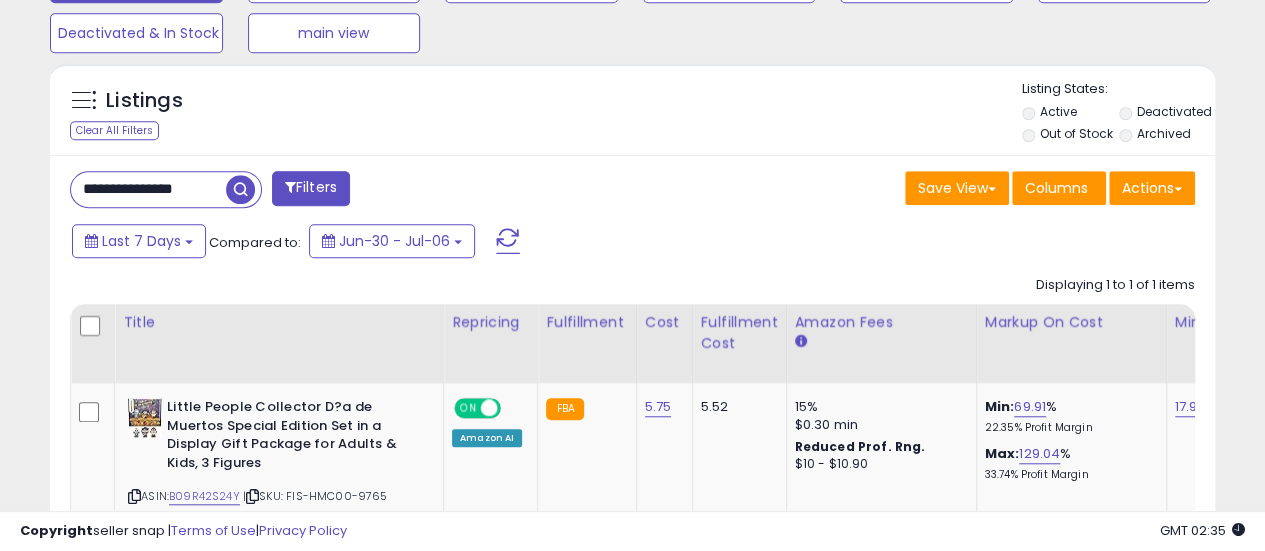 scroll, scrollTop: 999590, scrollLeft: 999326, axis: both 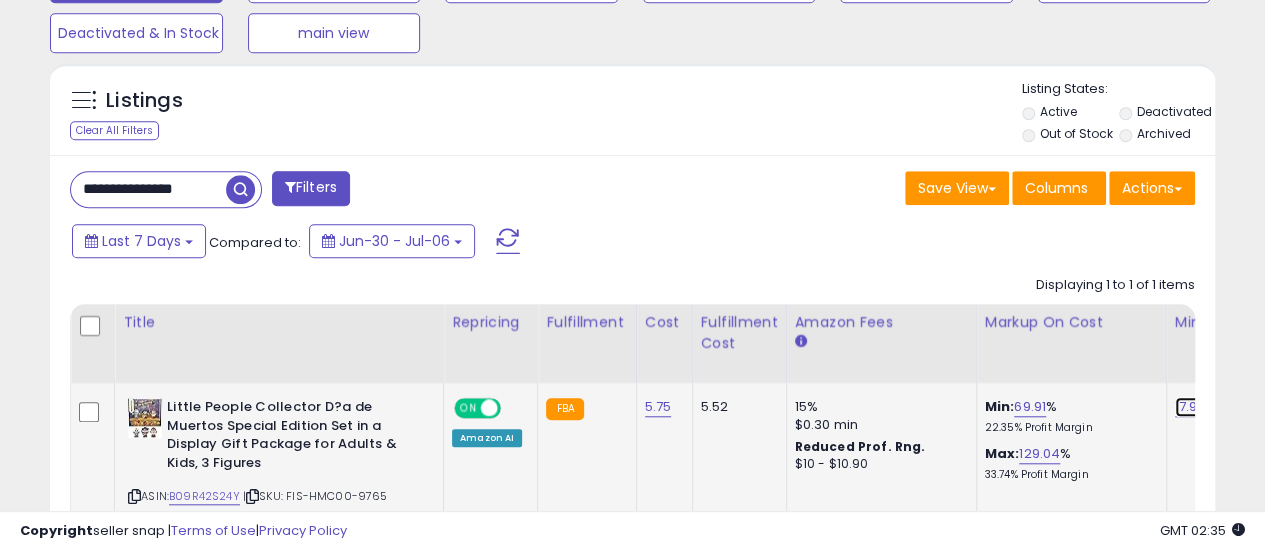 click on "17.99" at bounding box center [1190, 407] 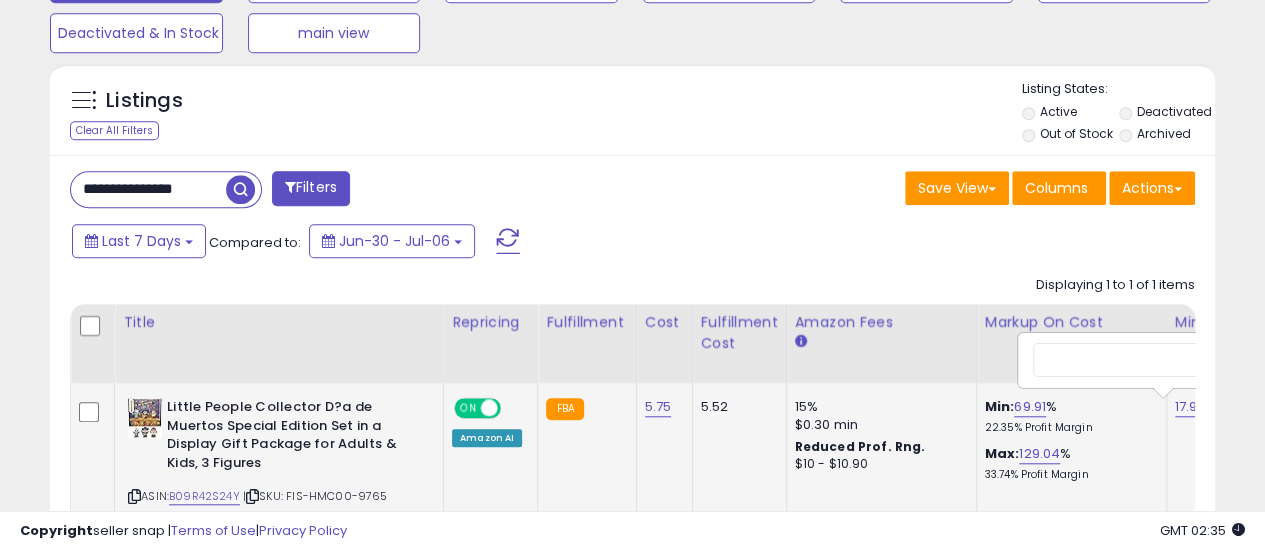 scroll, scrollTop: 0, scrollLeft: 187, axis: horizontal 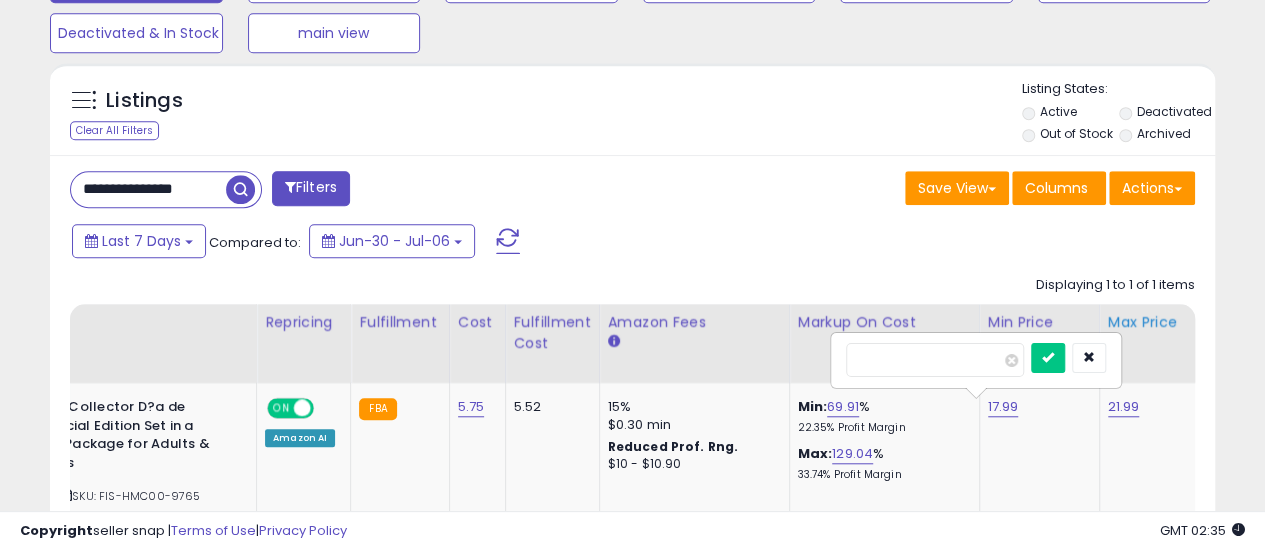 type on "*****" 